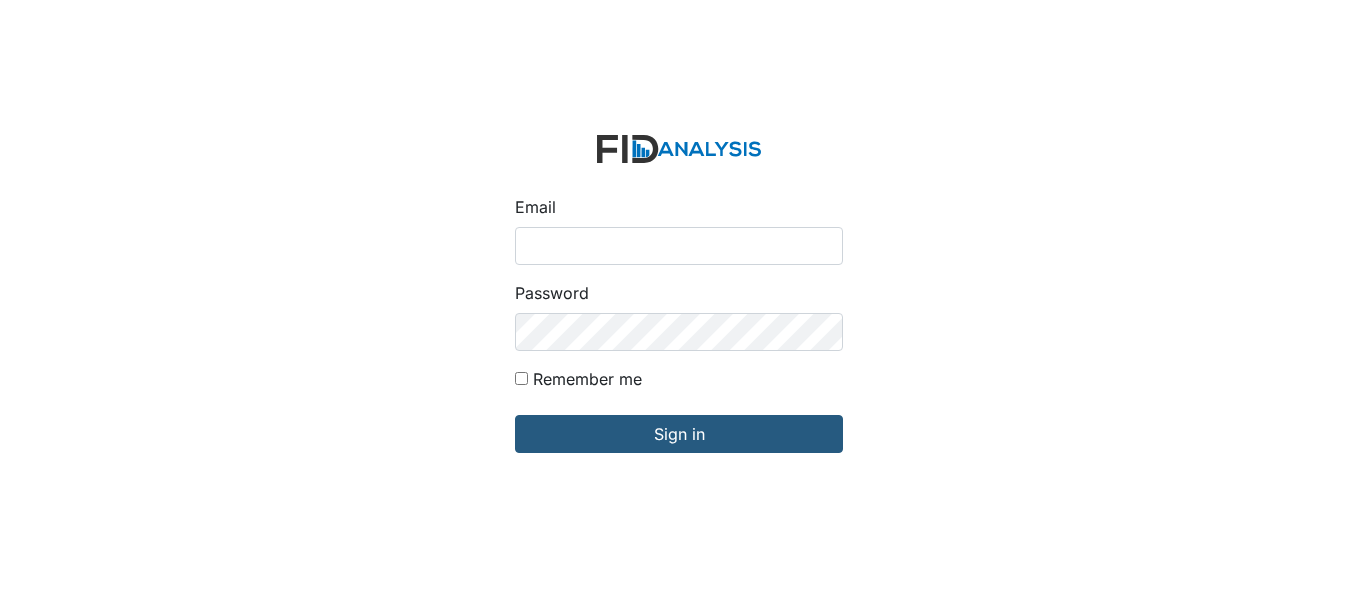 scroll, scrollTop: 0, scrollLeft: 0, axis: both 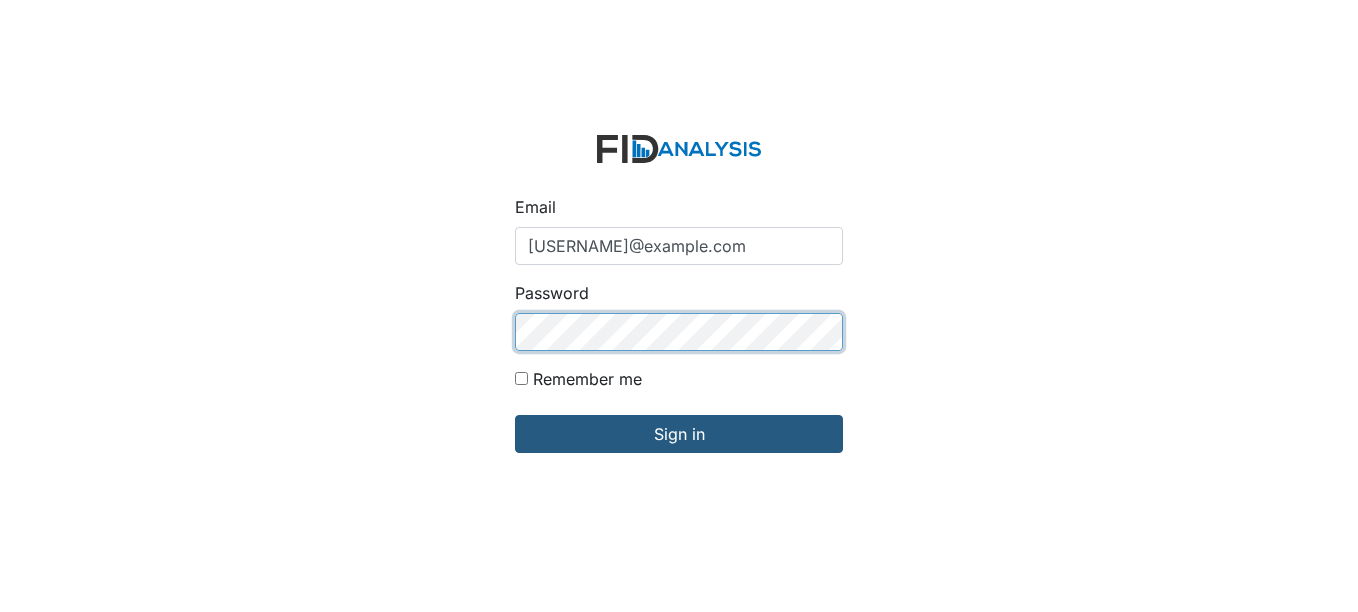 click on "Sign in" at bounding box center (679, 434) 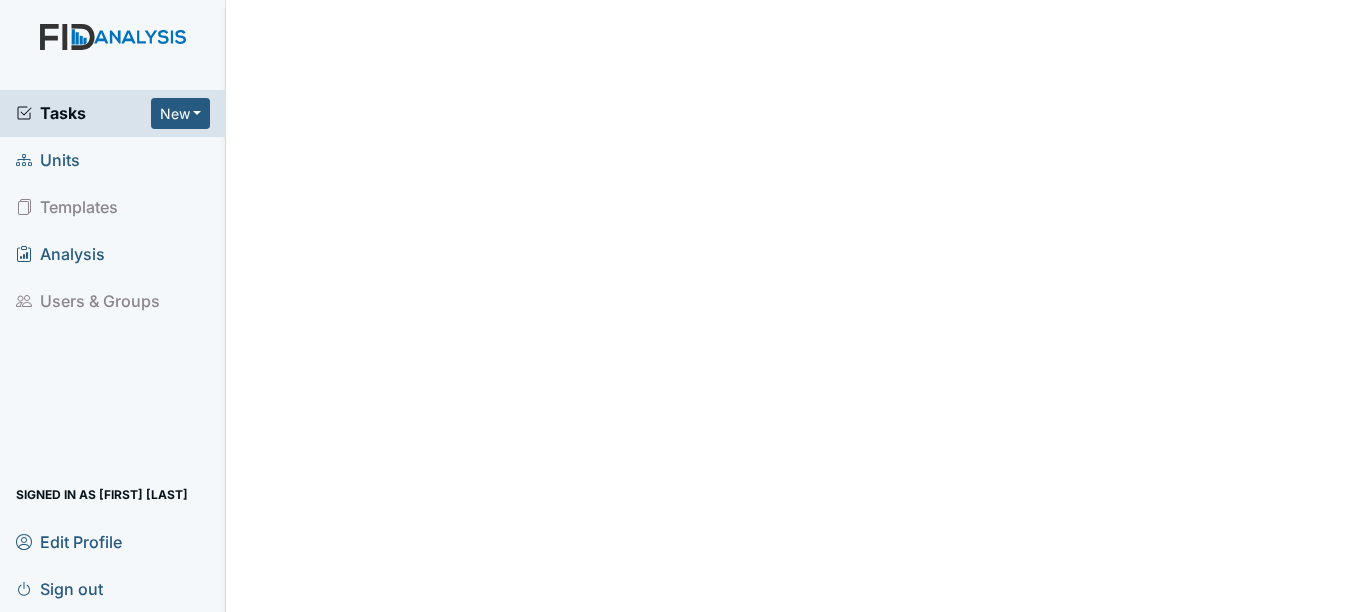 scroll, scrollTop: 0, scrollLeft: 0, axis: both 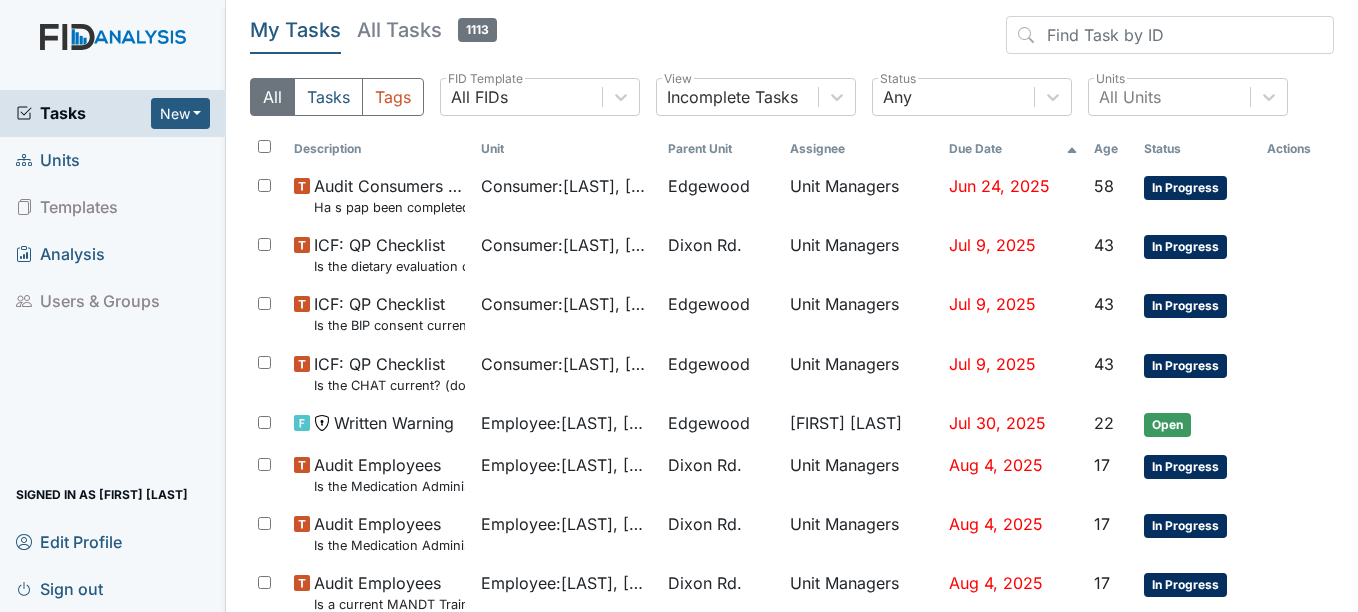 drag, startPoint x: 63, startPoint y: 156, endPoint x: 46, endPoint y: 156, distance: 17 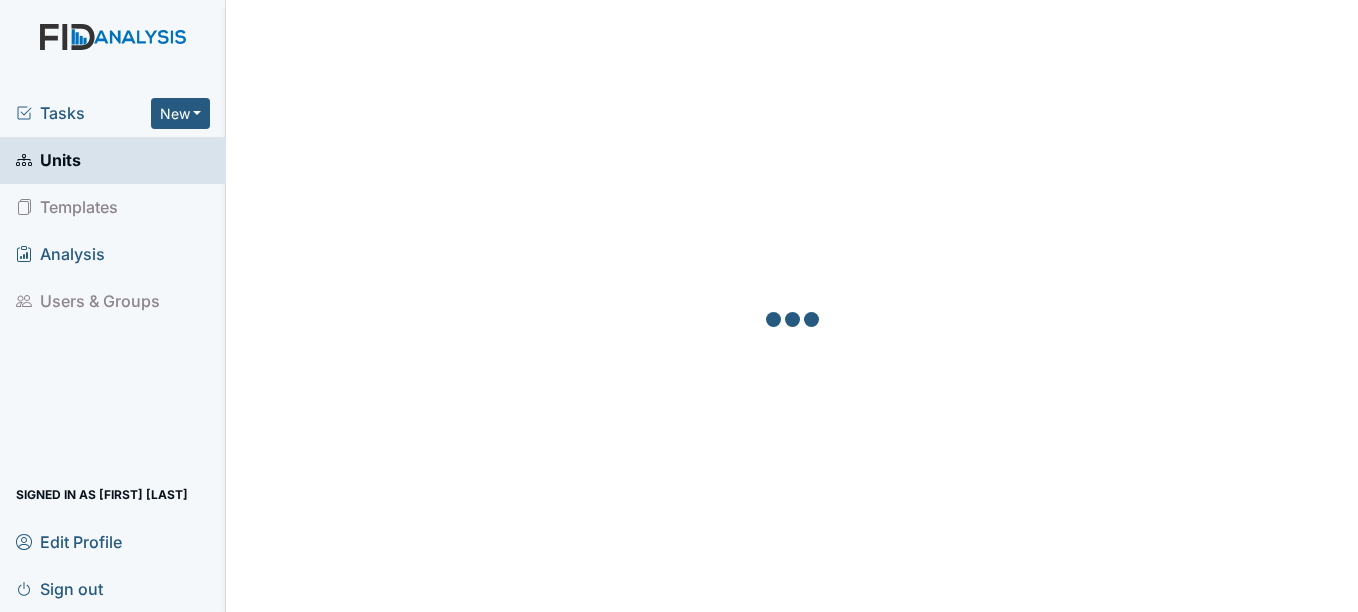 scroll, scrollTop: 0, scrollLeft: 0, axis: both 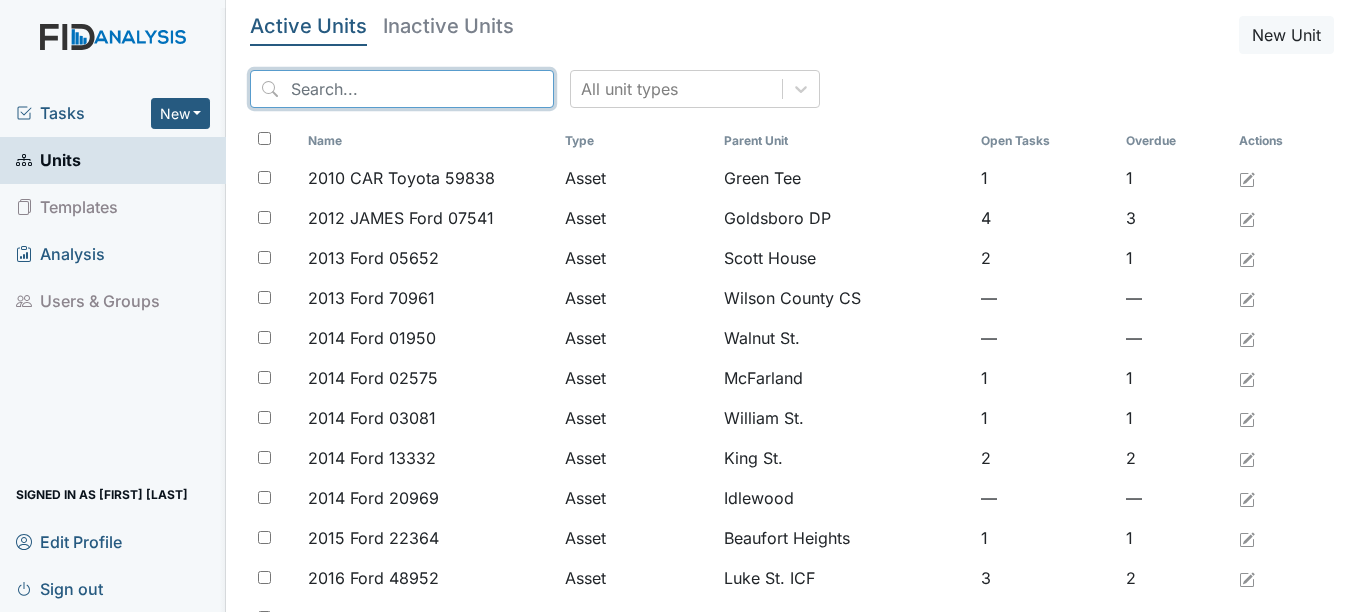 click at bounding box center (402, 89) 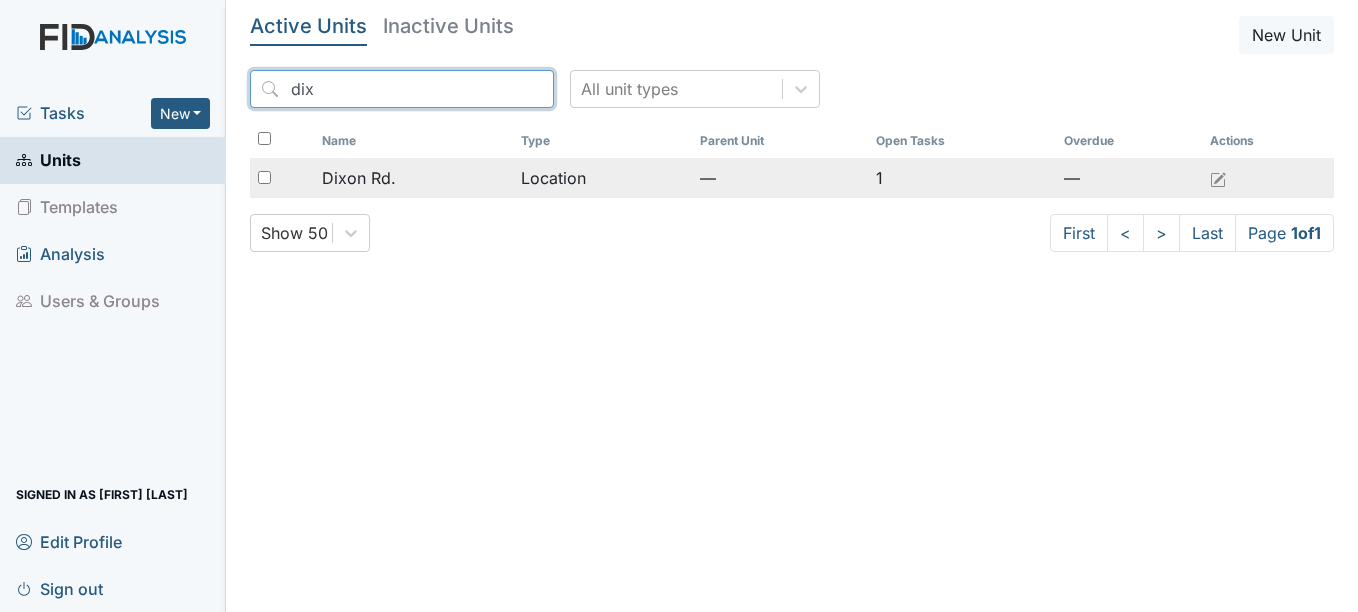 type on "dix" 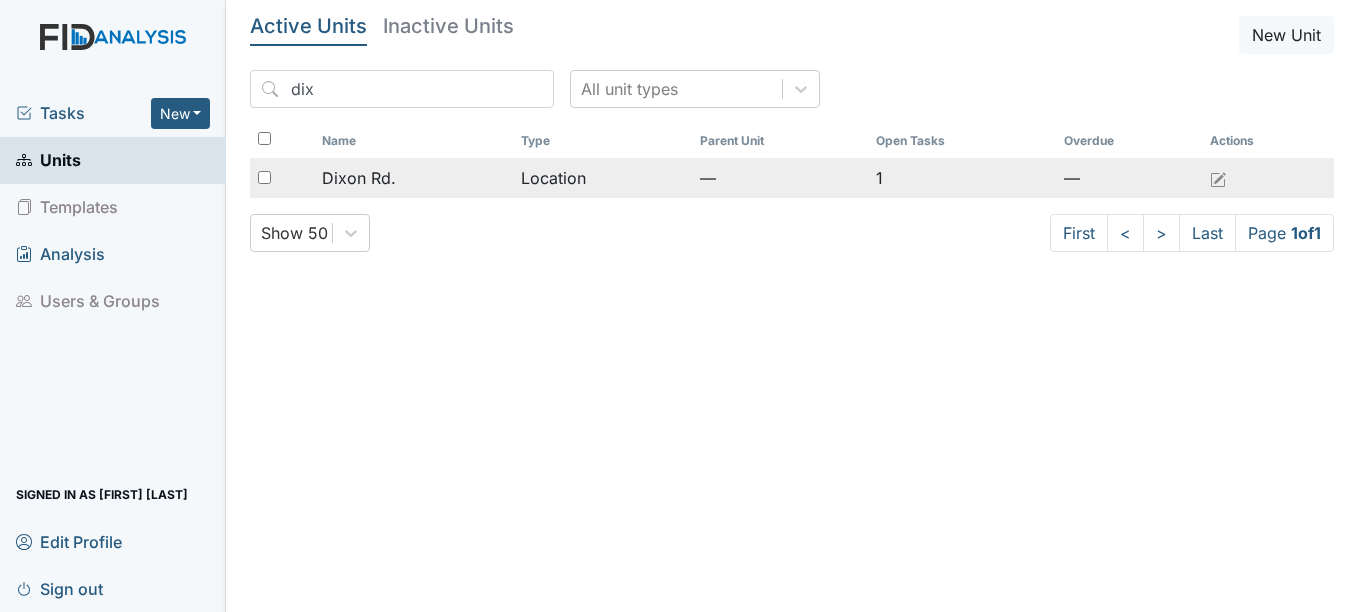 click on "Dixon Rd." at bounding box center (359, 178) 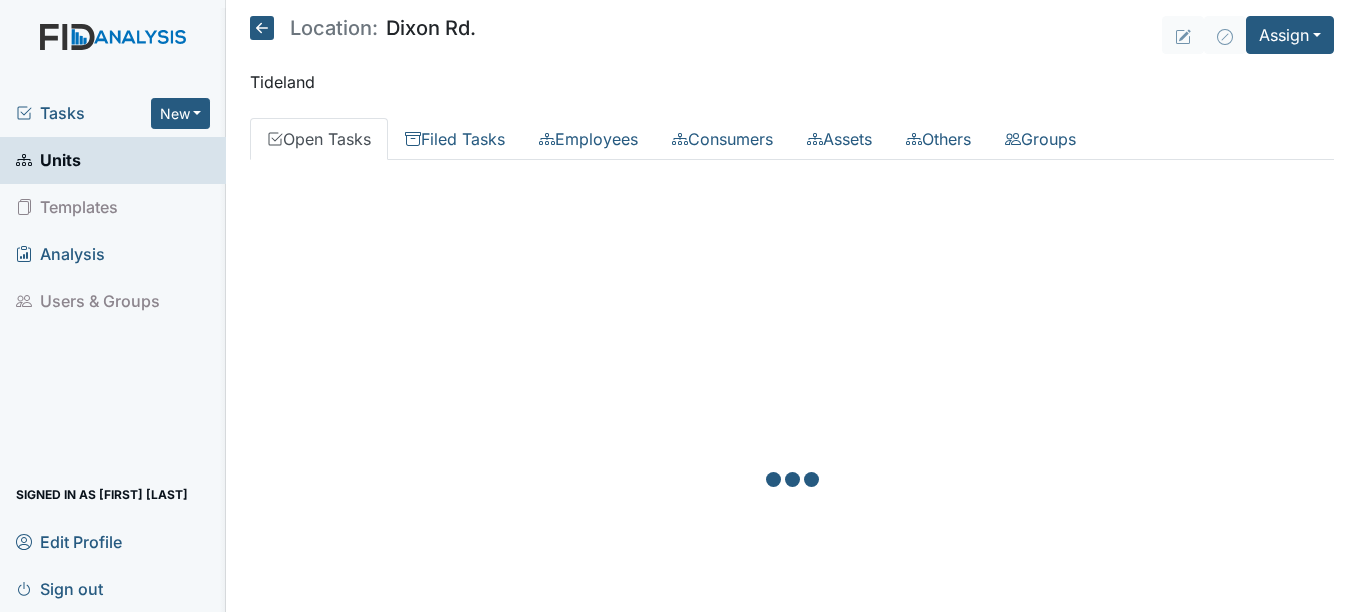 scroll, scrollTop: 0, scrollLeft: 0, axis: both 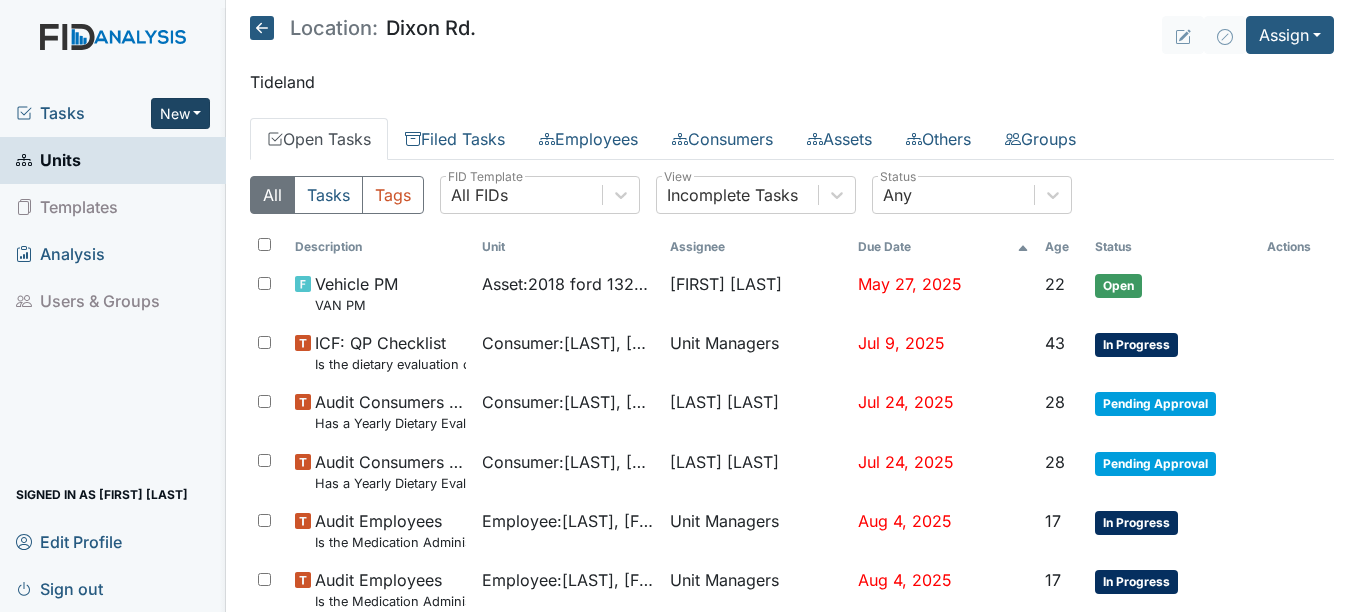 click on "New" at bounding box center (181, 113) 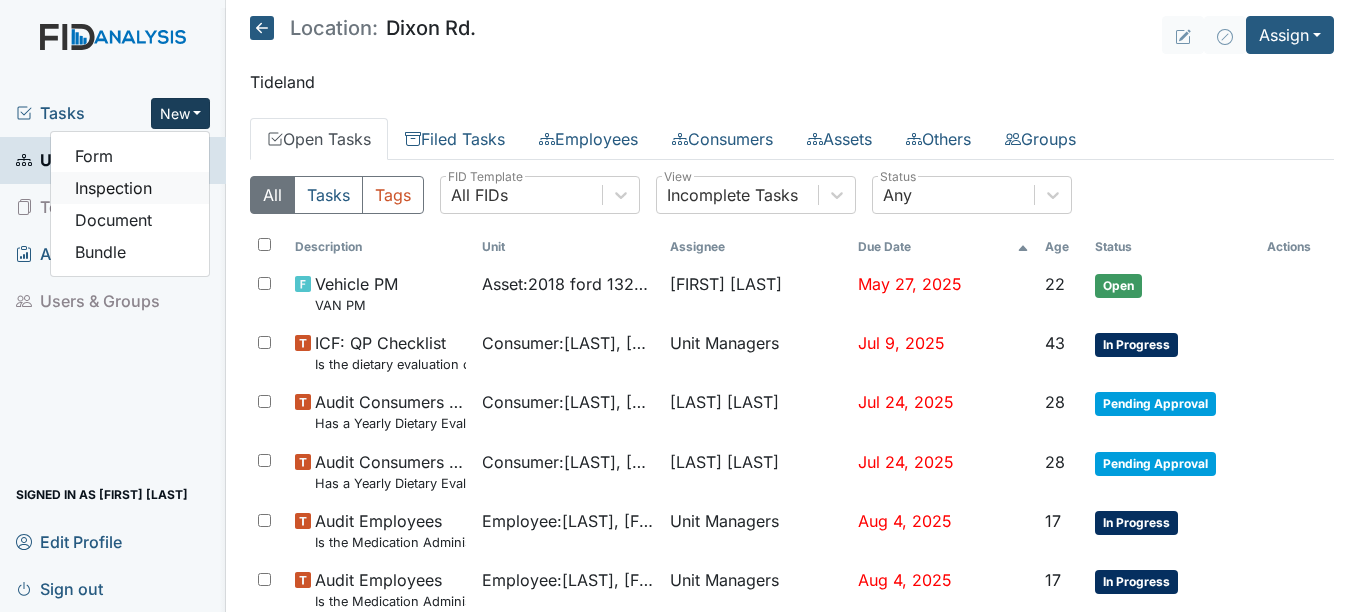 click on "Inspection" at bounding box center [130, 188] 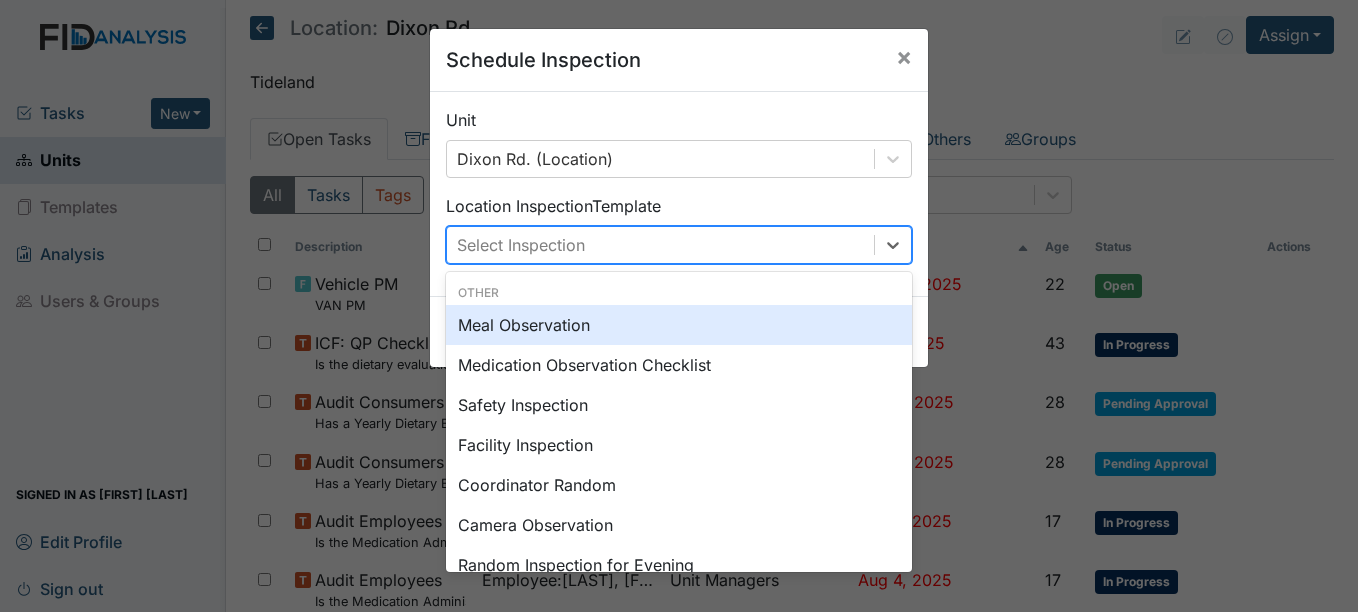 click on "Select Inspection" at bounding box center [660, 245] 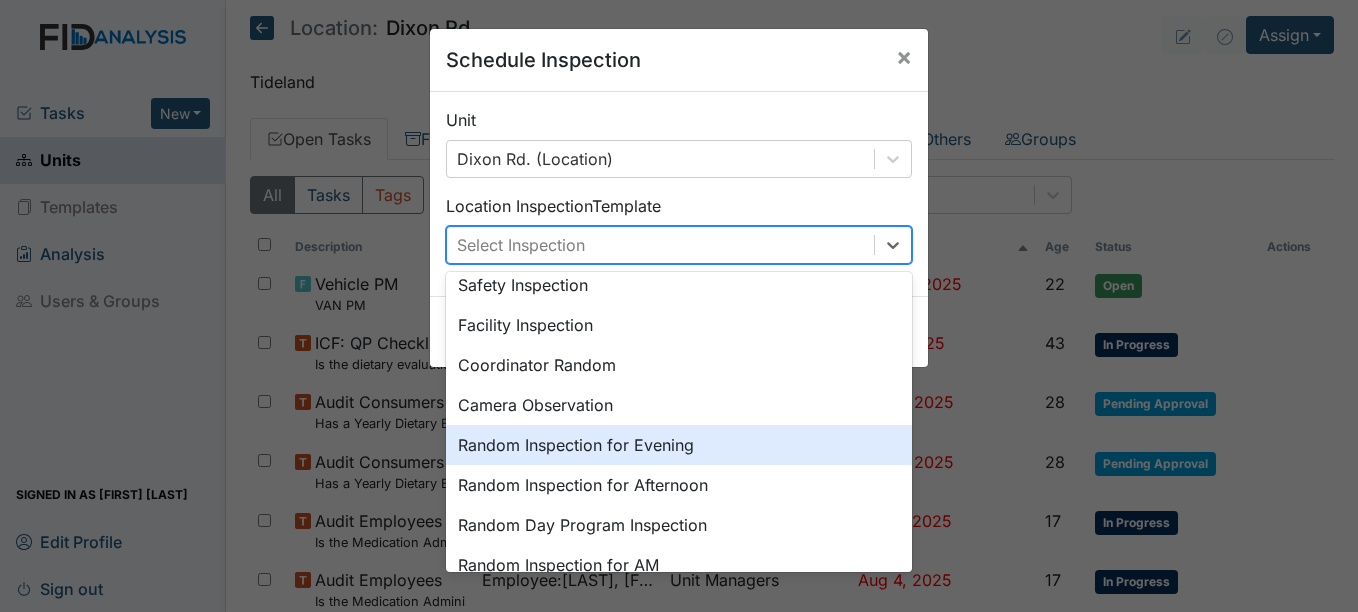 scroll, scrollTop: 200, scrollLeft: 0, axis: vertical 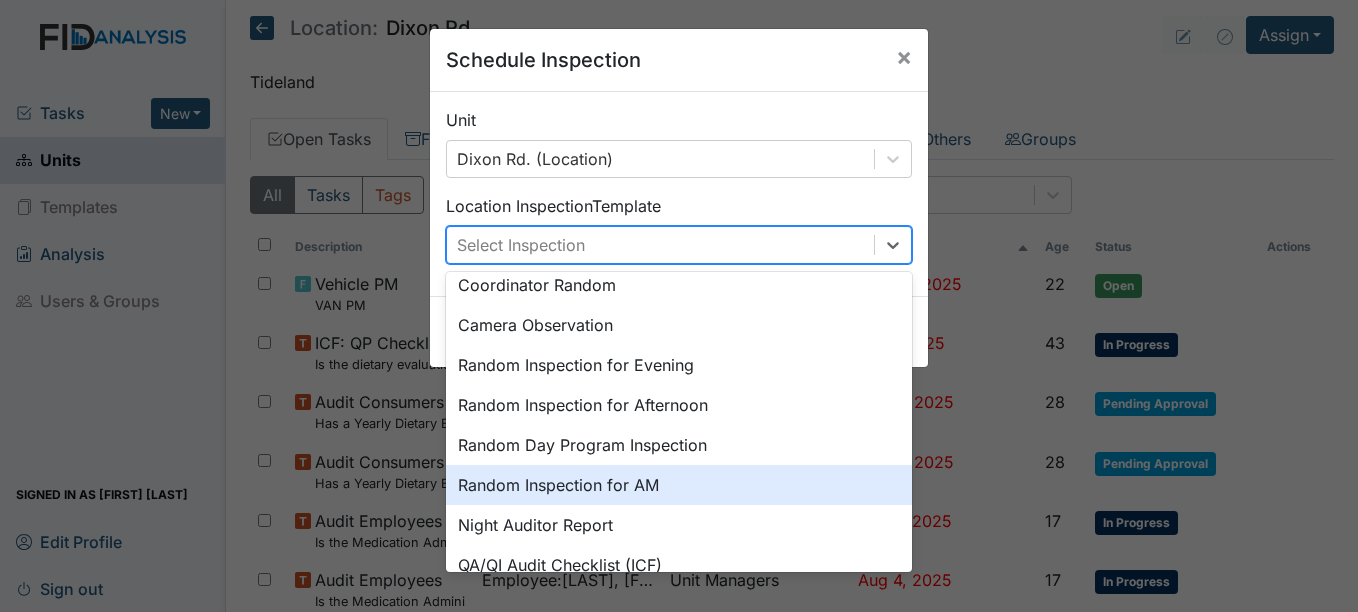 click on "Random Inspection for AM" at bounding box center [679, 485] 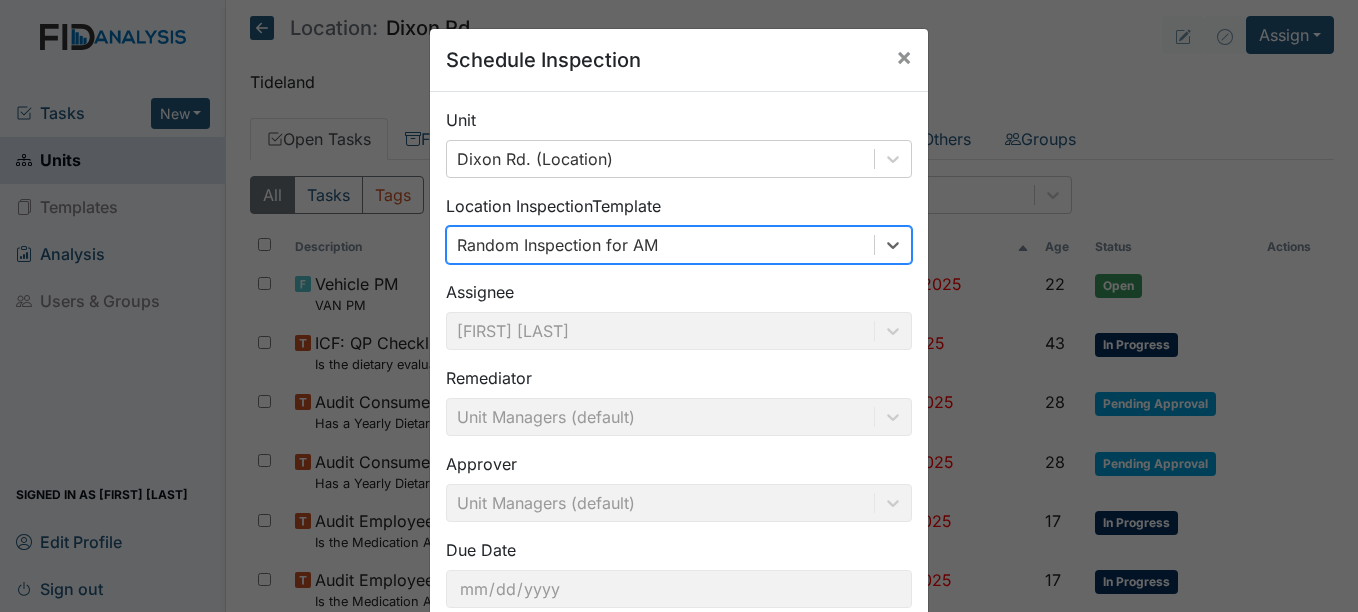 scroll, scrollTop: 128, scrollLeft: 0, axis: vertical 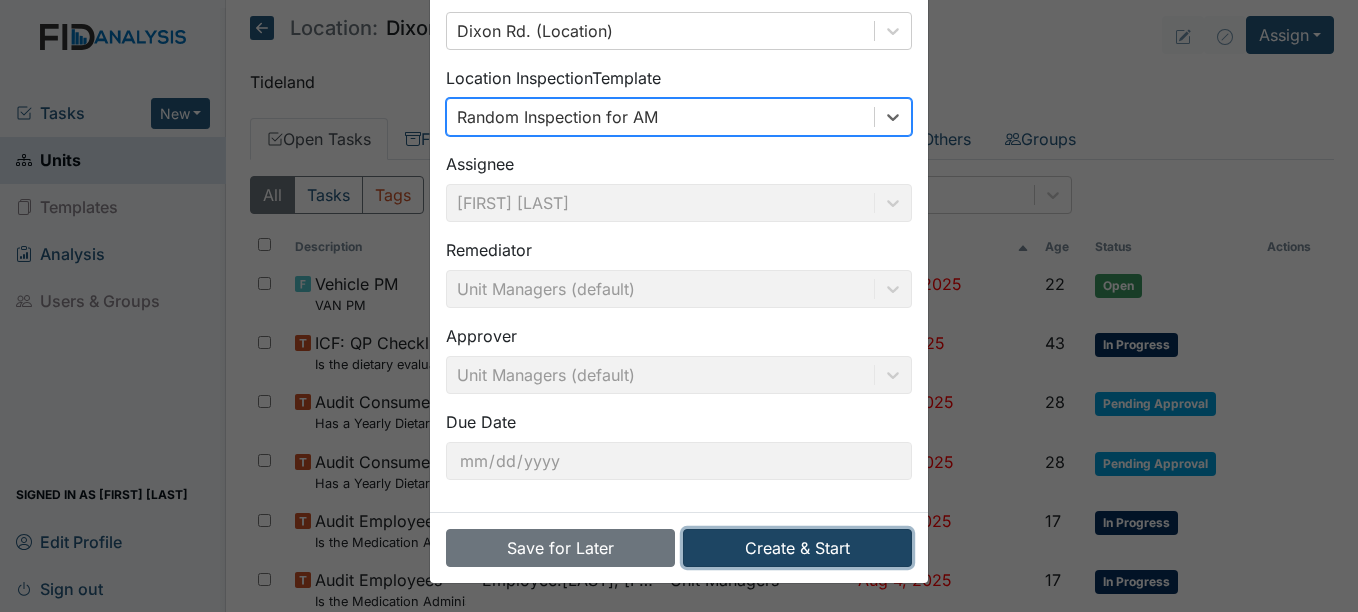 click on "Create & Start" at bounding box center (797, 548) 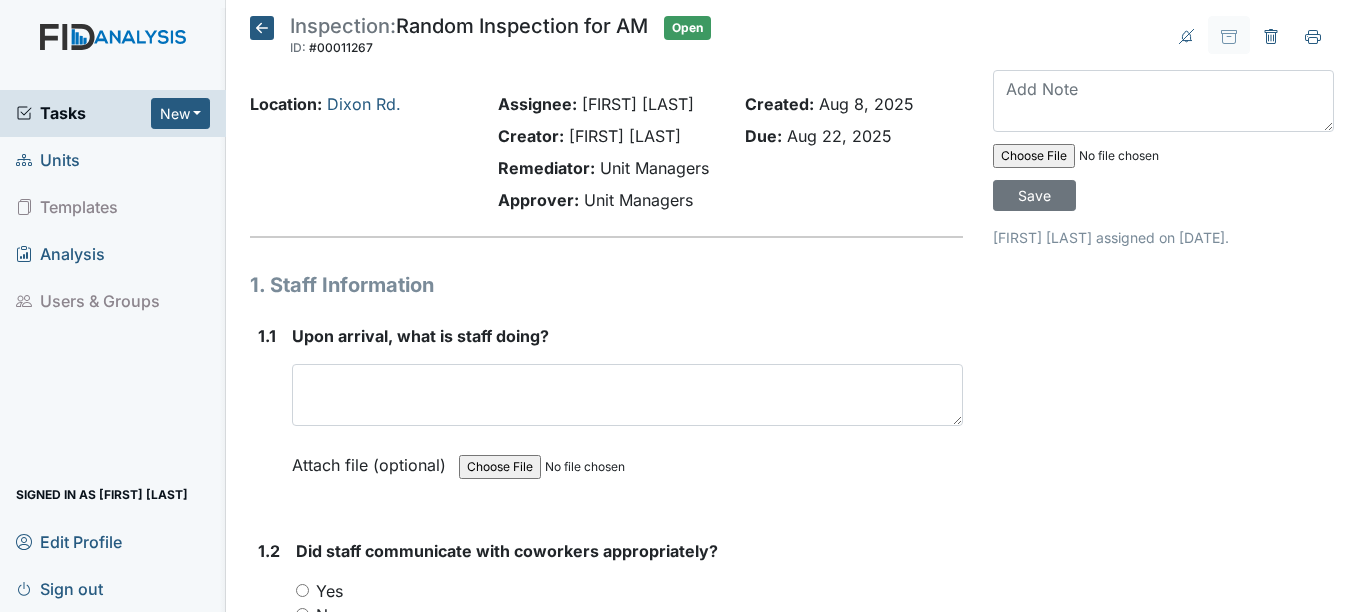 scroll, scrollTop: 0, scrollLeft: 0, axis: both 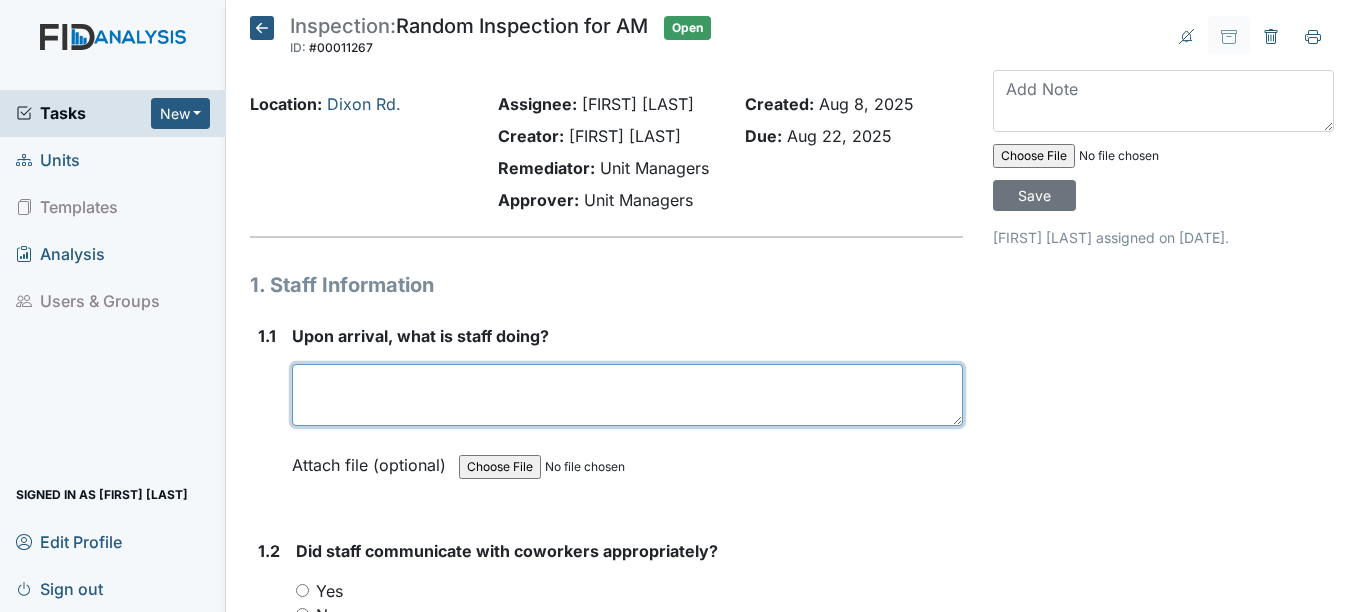 click at bounding box center [627, 395] 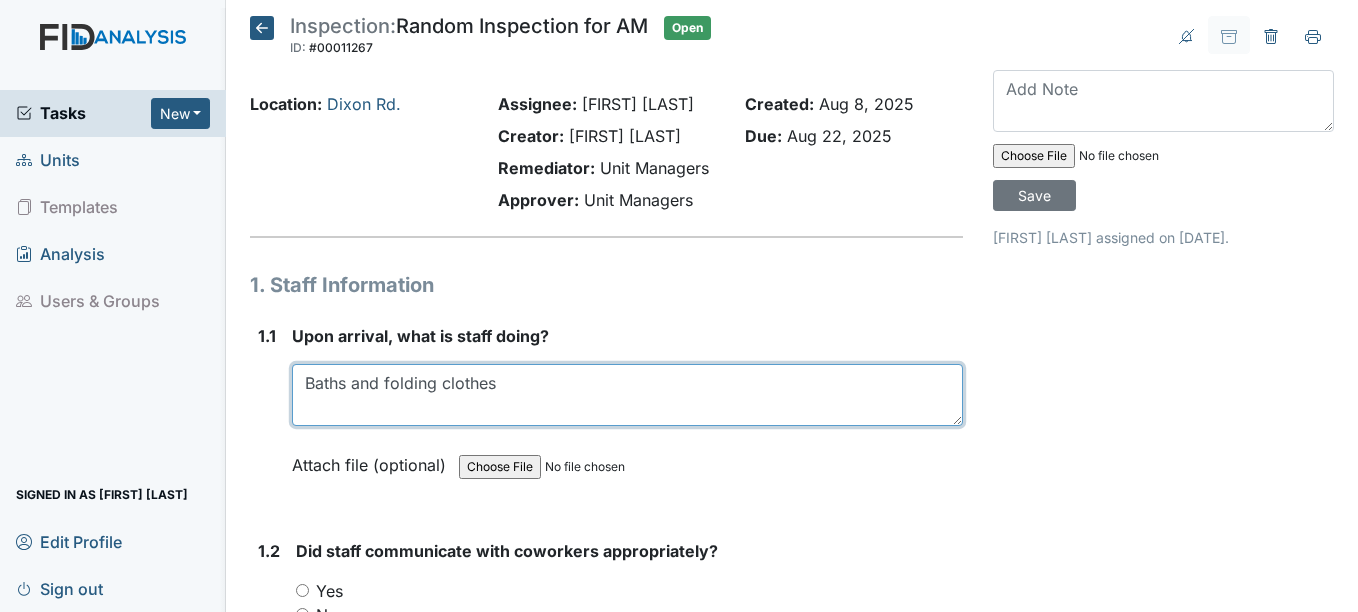 type on "Baths and folding clothes" 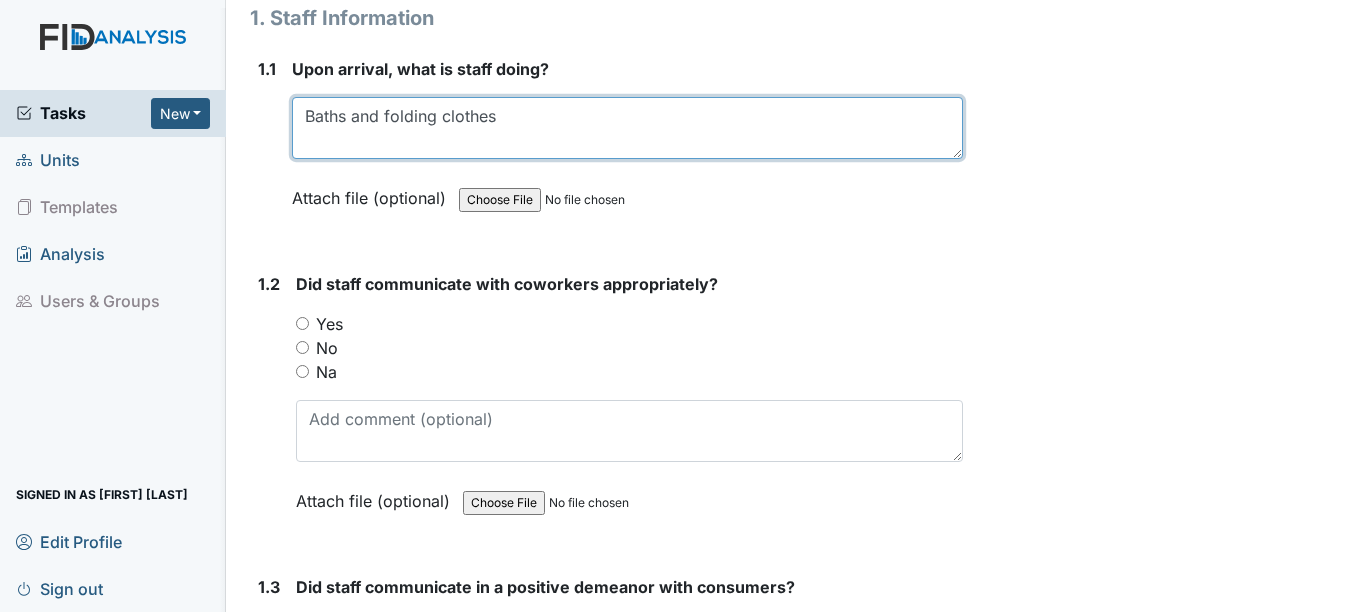 scroll, scrollTop: 387, scrollLeft: 0, axis: vertical 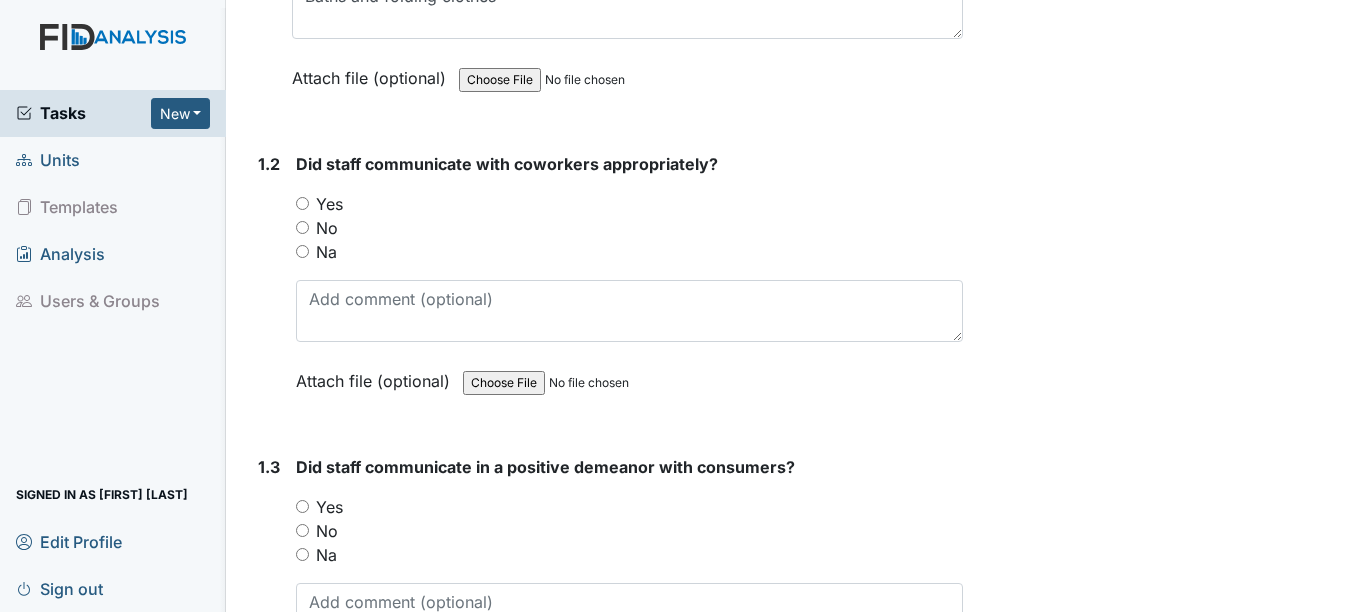 click on "Yes" at bounding box center [302, 203] 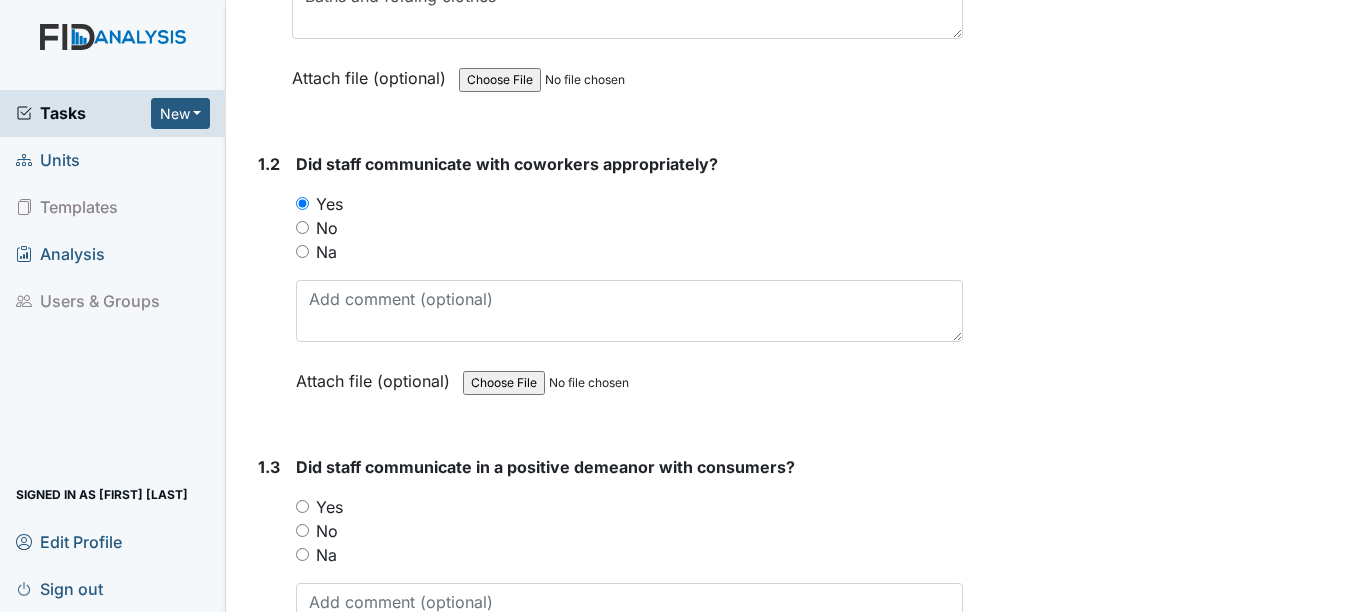 click on "Yes" at bounding box center (302, 506) 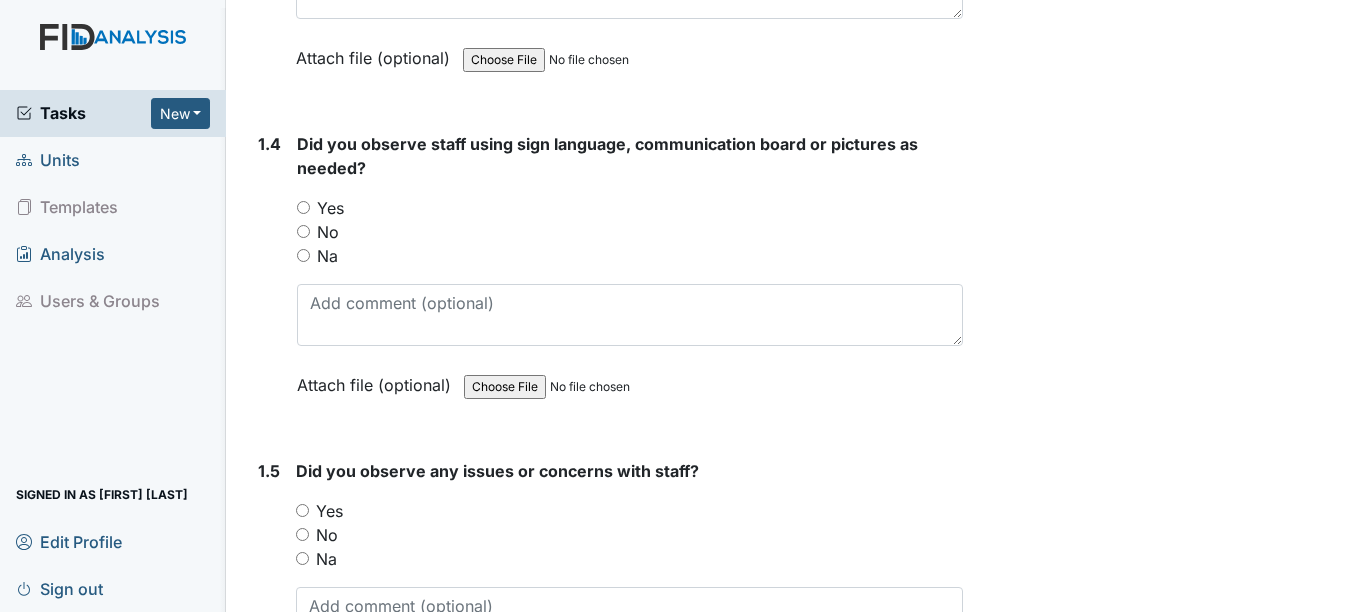 scroll, scrollTop: 1093, scrollLeft: 0, axis: vertical 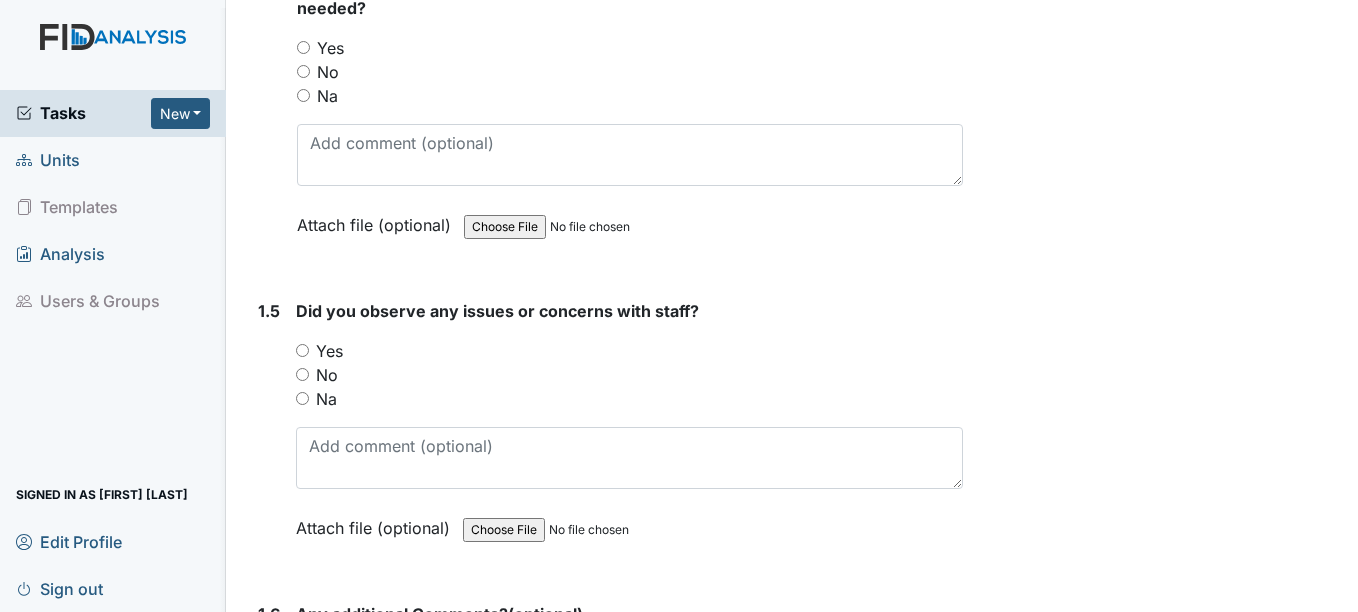 click on "Yes" at bounding box center (303, 47) 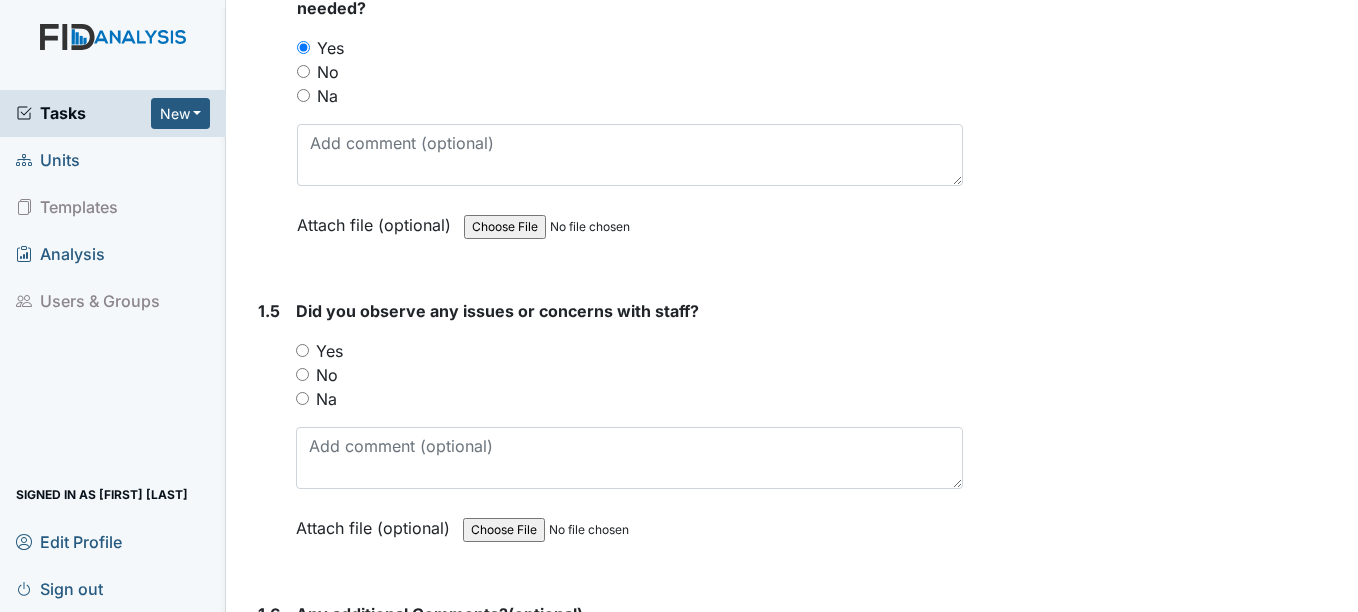 click on "Yes" at bounding box center [302, 350] 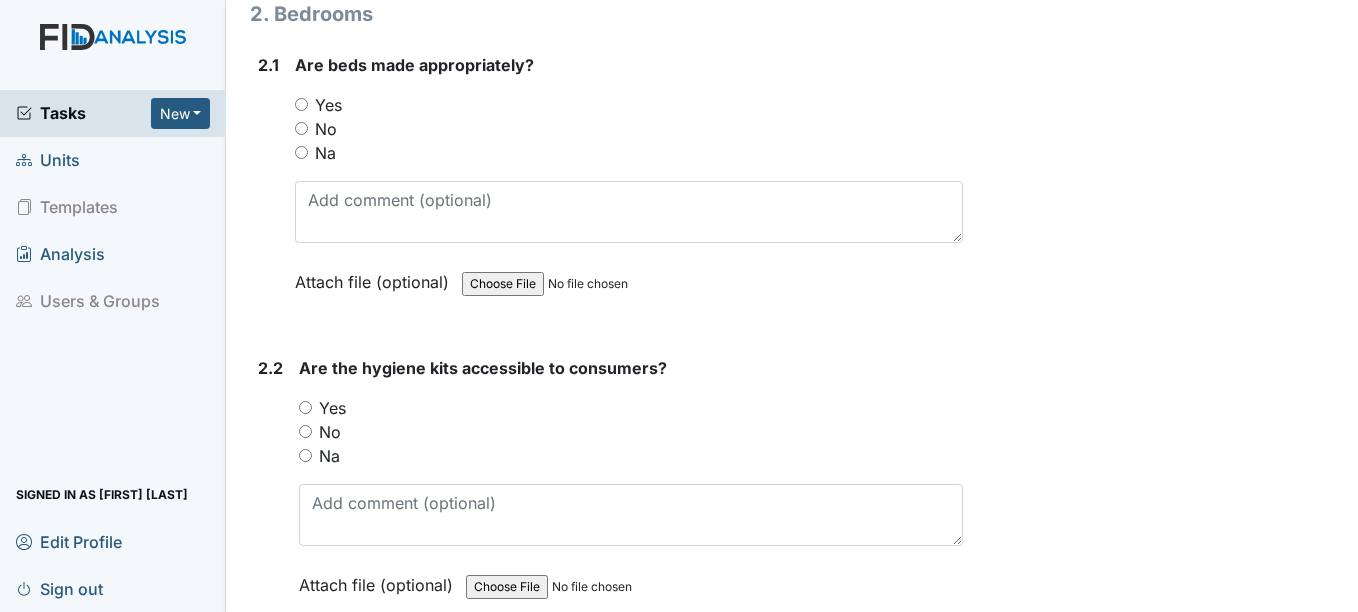 scroll, scrollTop: 2000, scrollLeft: 0, axis: vertical 